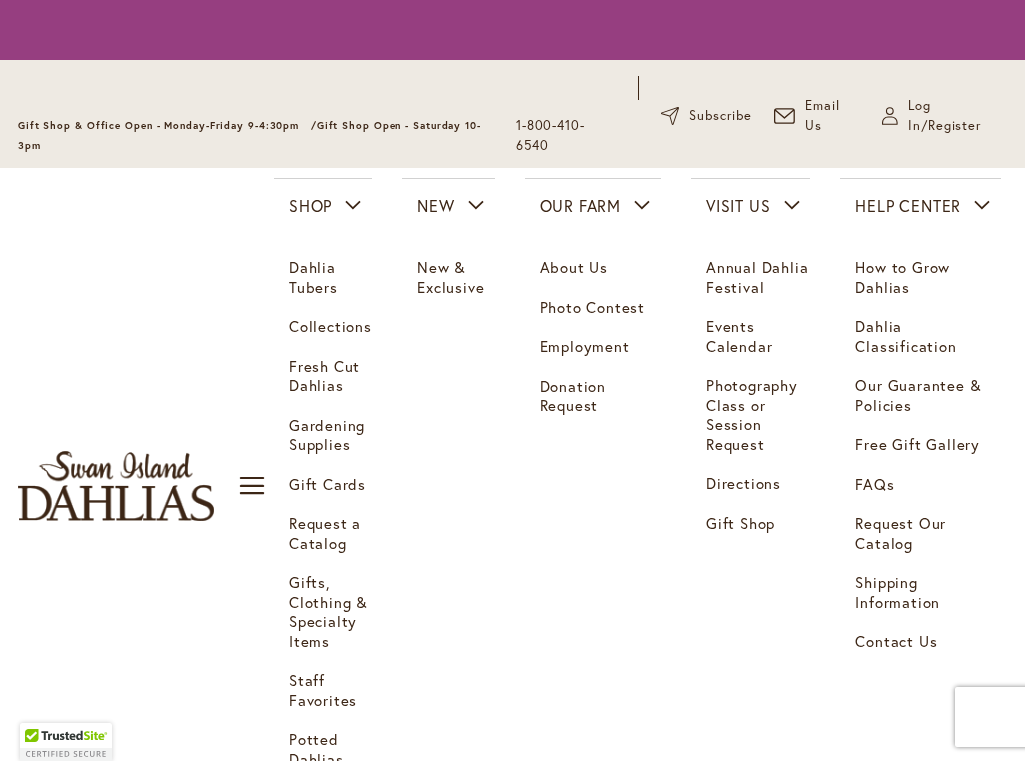 scroll, scrollTop: 0, scrollLeft: 0, axis: both 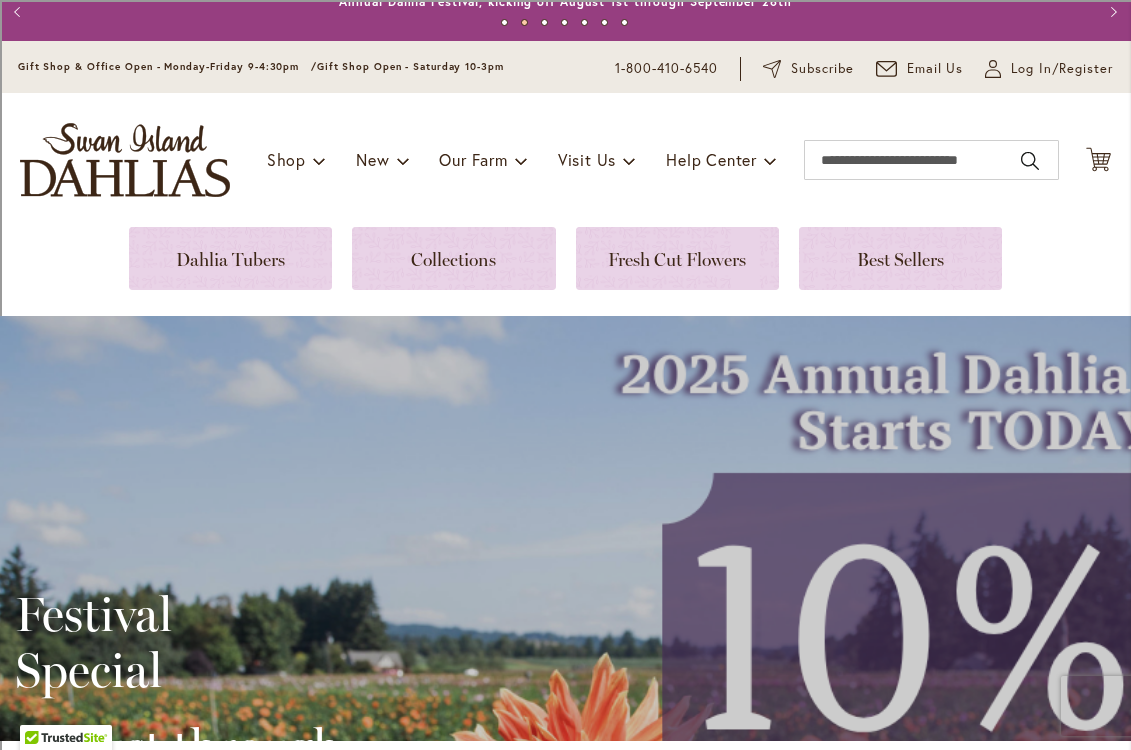 type on "**********" 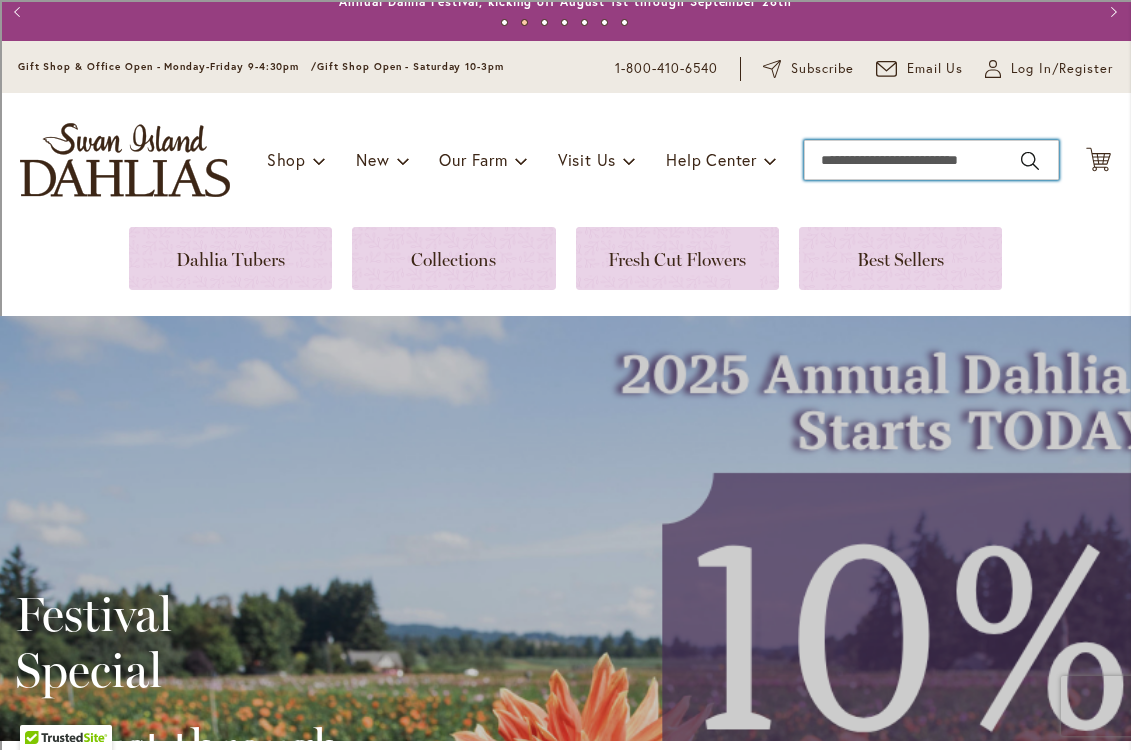 click on "Search" at bounding box center (931, 160) 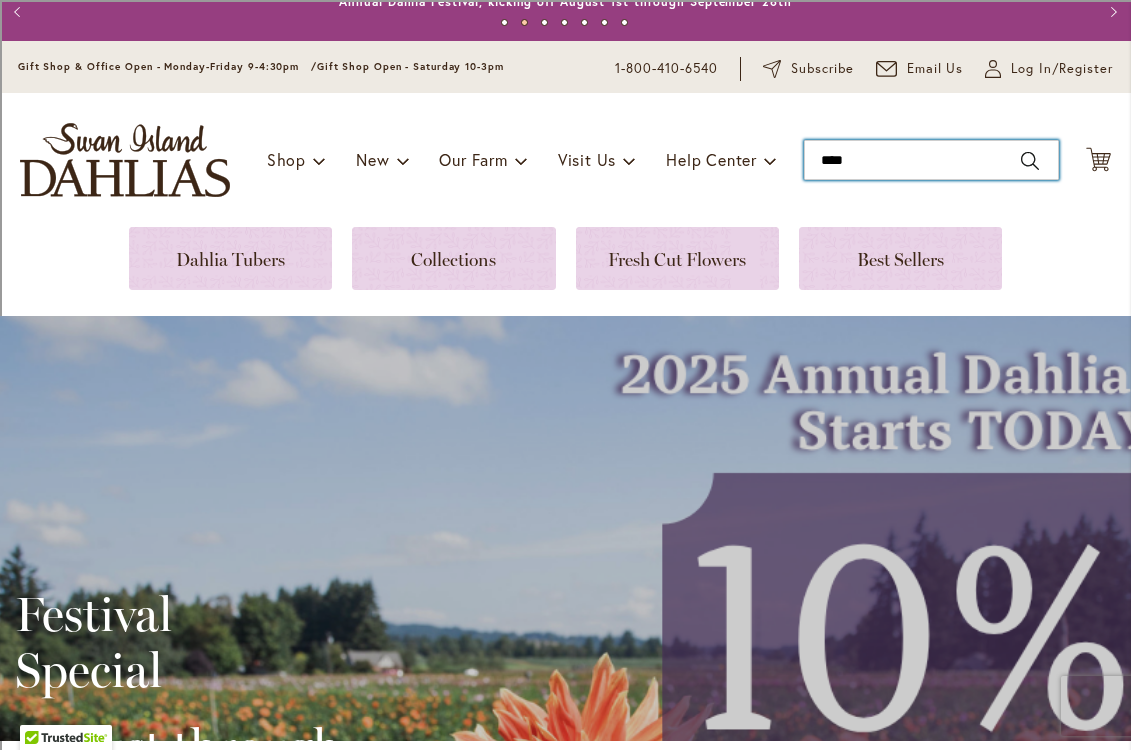 type on "*****" 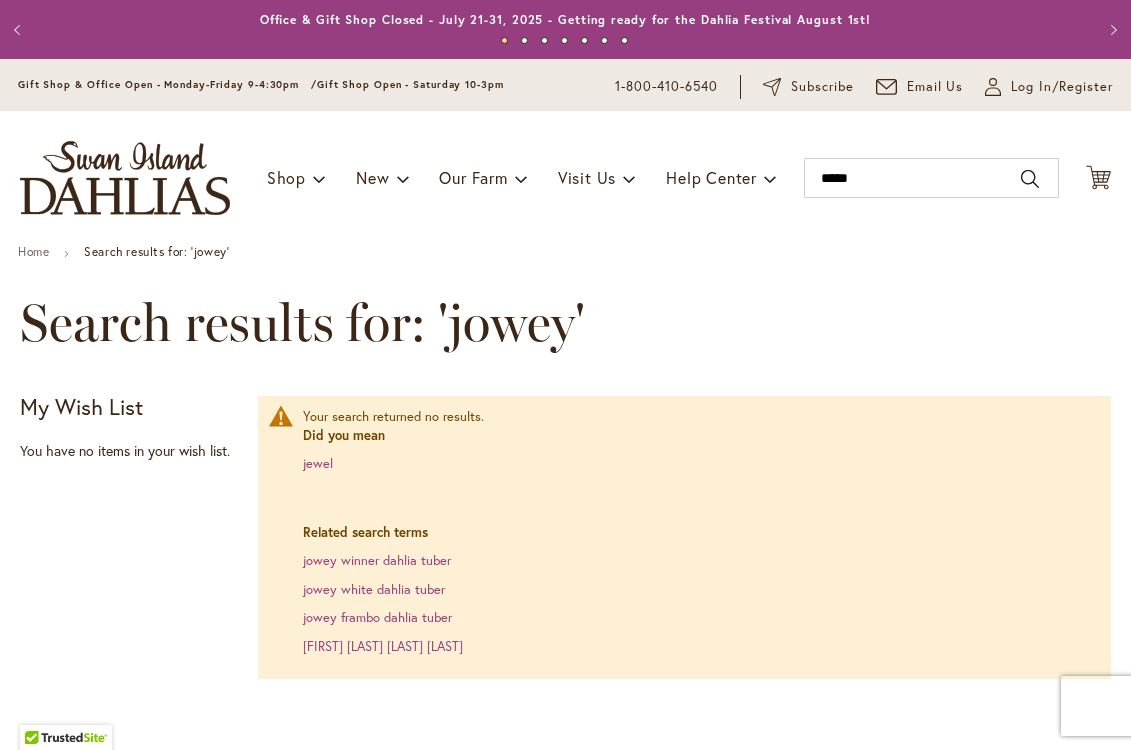 scroll, scrollTop: 0, scrollLeft: 0, axis: both 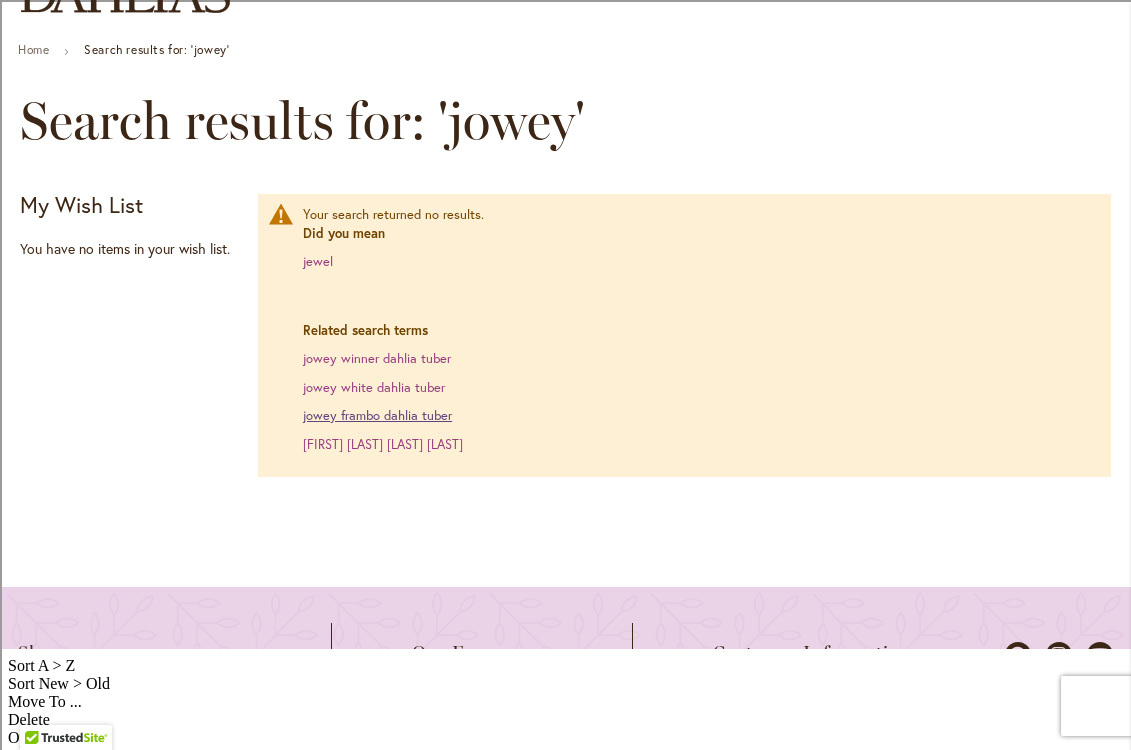 type on "**********" 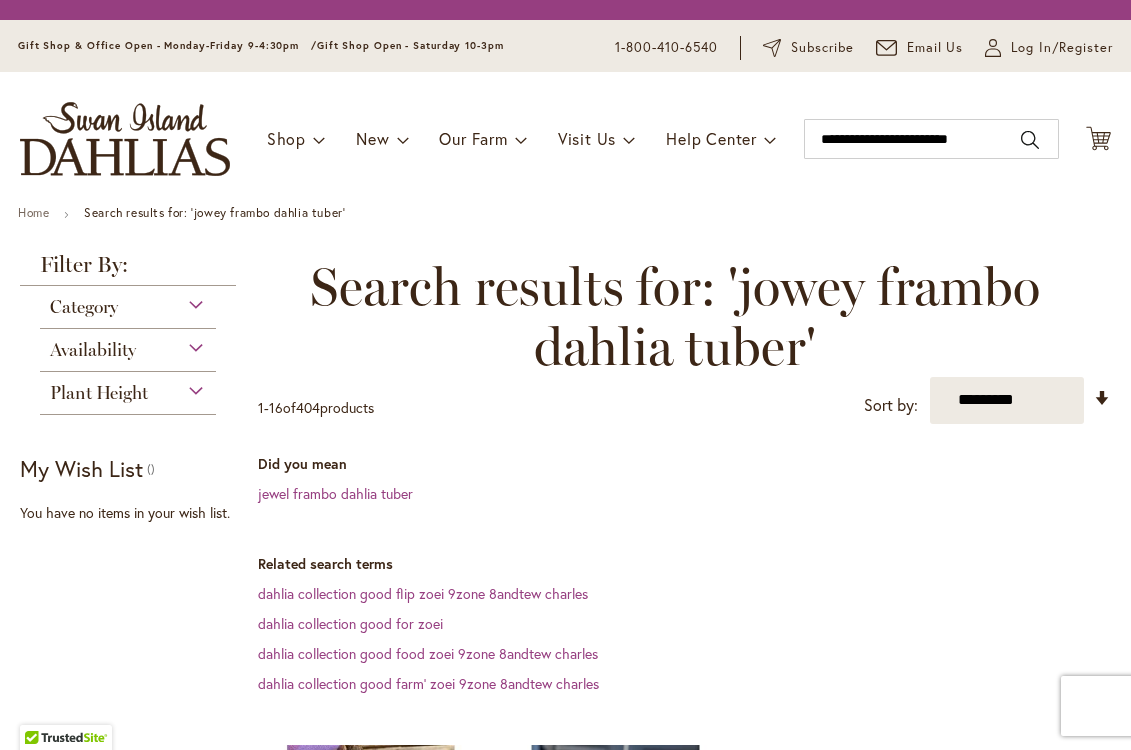 scroll, scrollTop: 0, scrollLeft: 0, axis: both 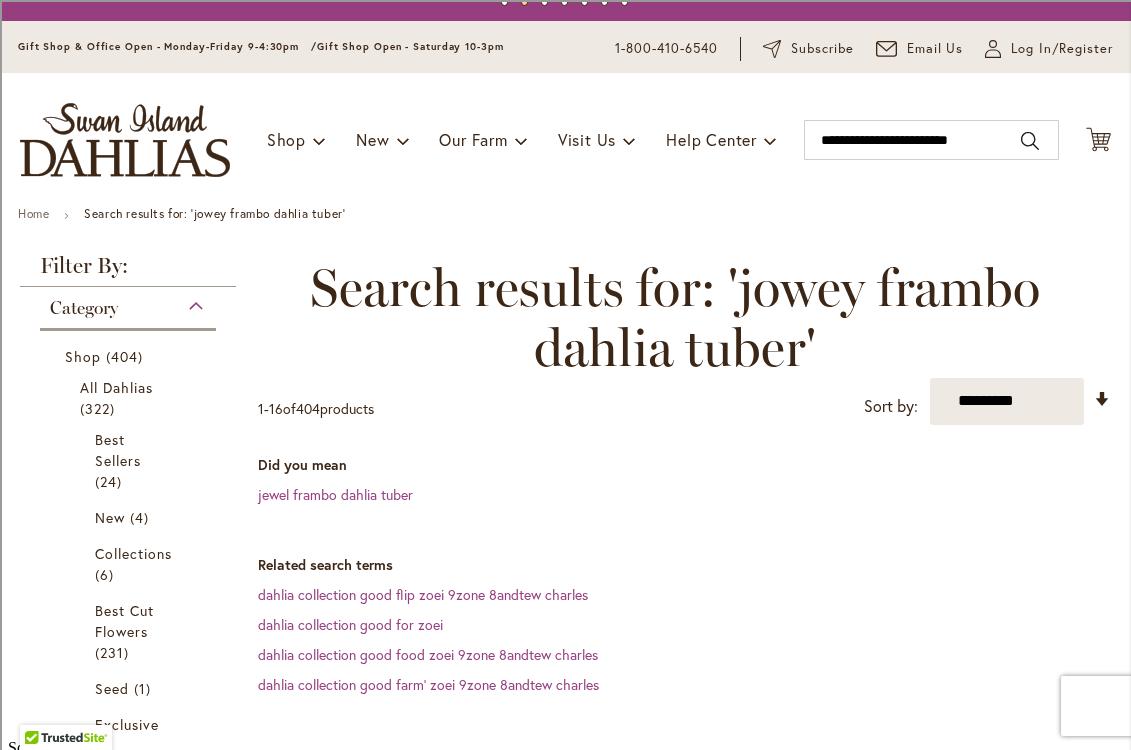 type on "**********" 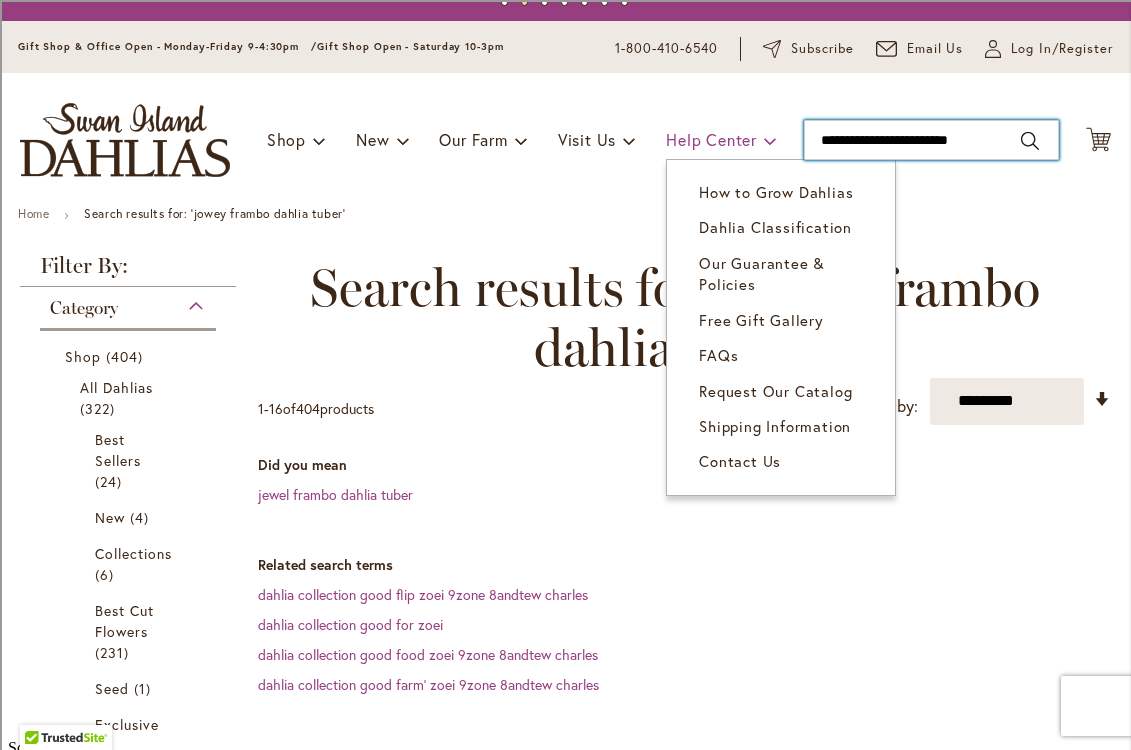 drag, startPoint x: 1009, startPoint y: 157, endPoint x: 775, endPoint y: 150, distance: 234.10468 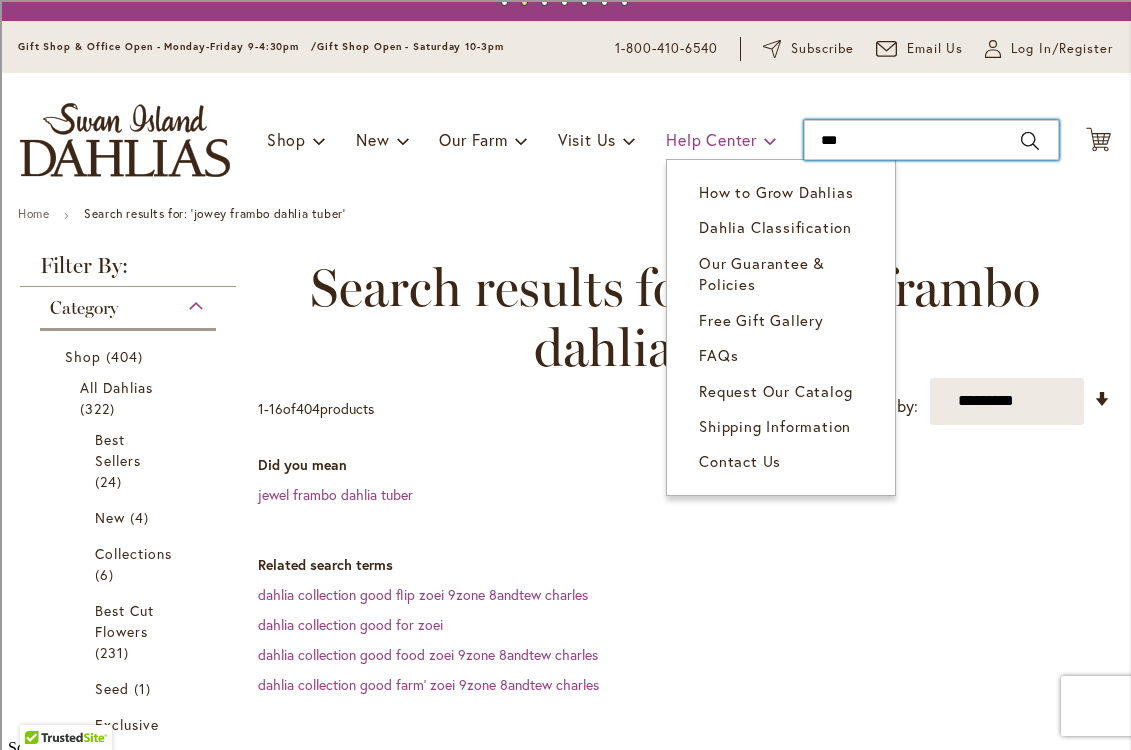 type on "****" 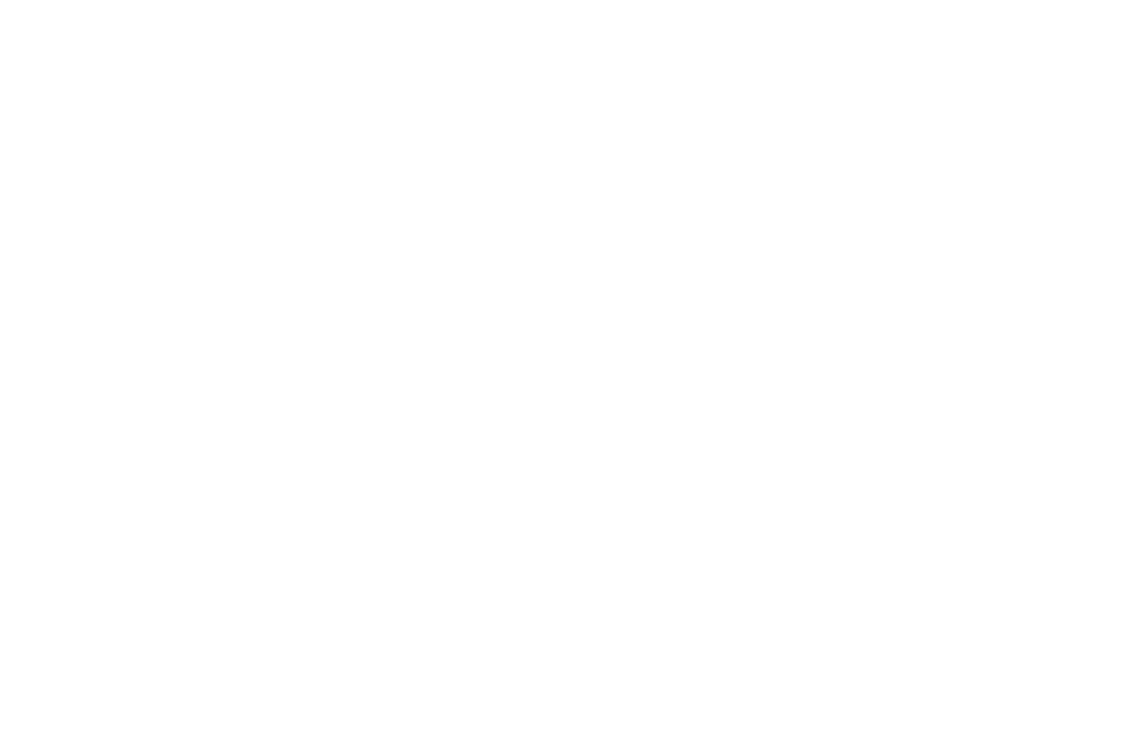 scroll, scrollTop: 0, scrollLeft: 0, axis: both 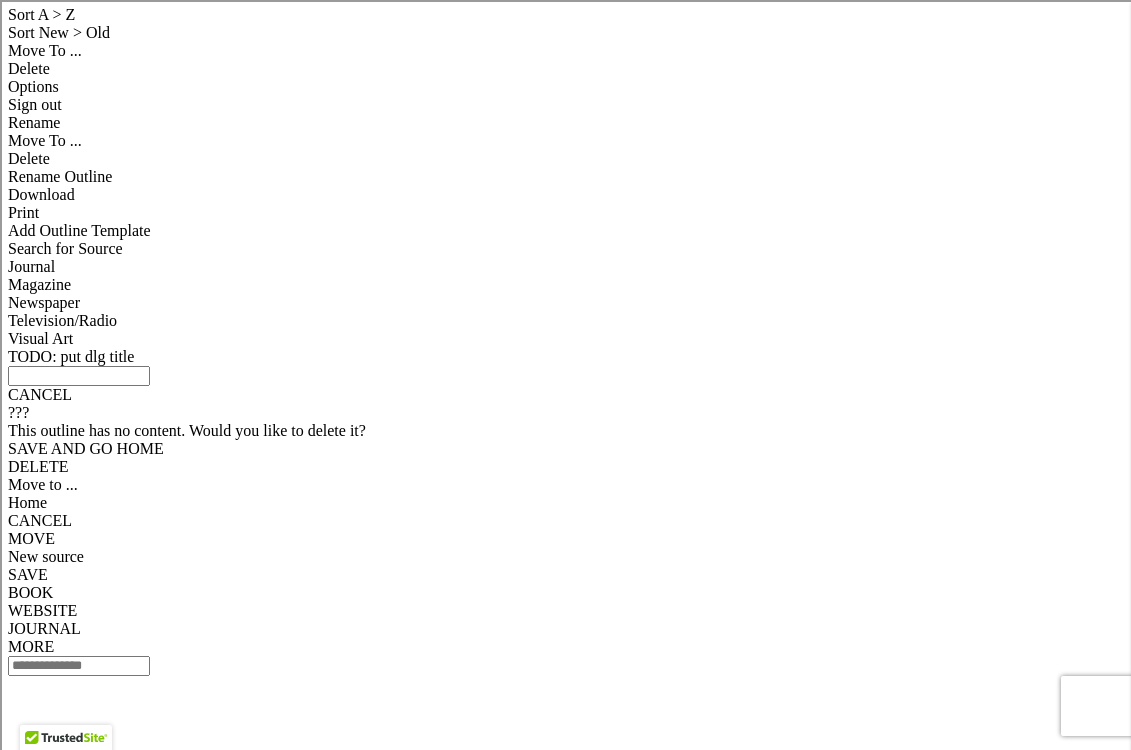 type on "**********" 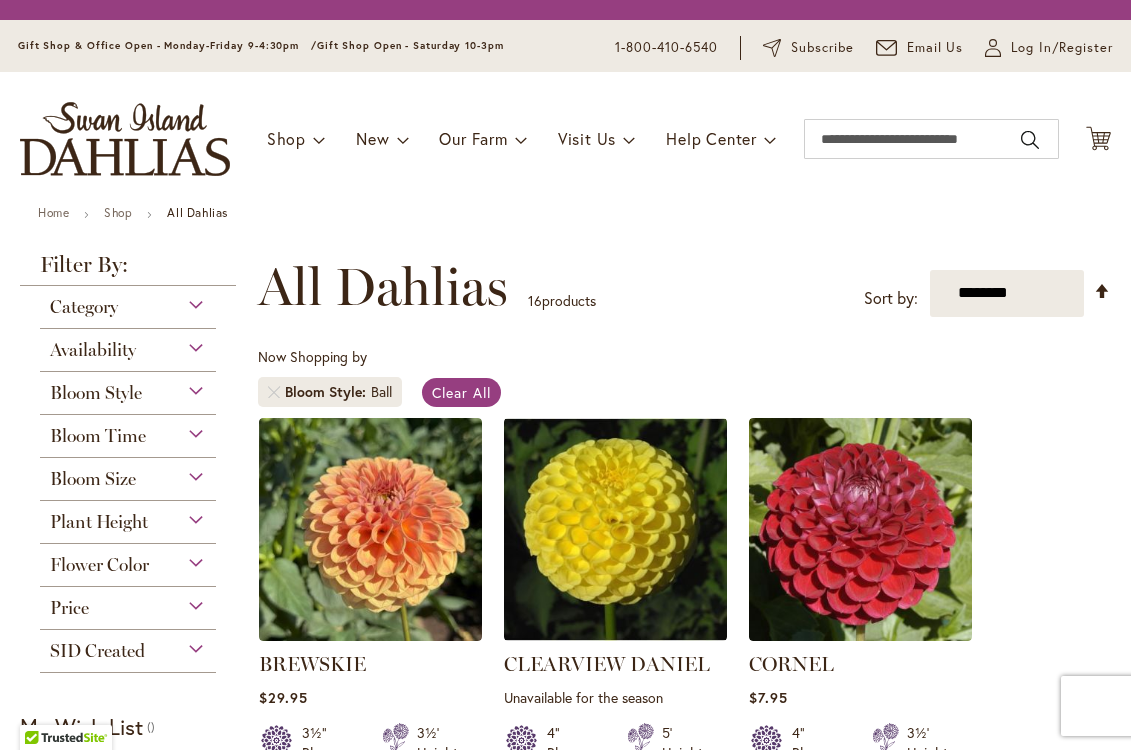 scroll, scrollTop: 0, scrollLeft: 0, axis: both 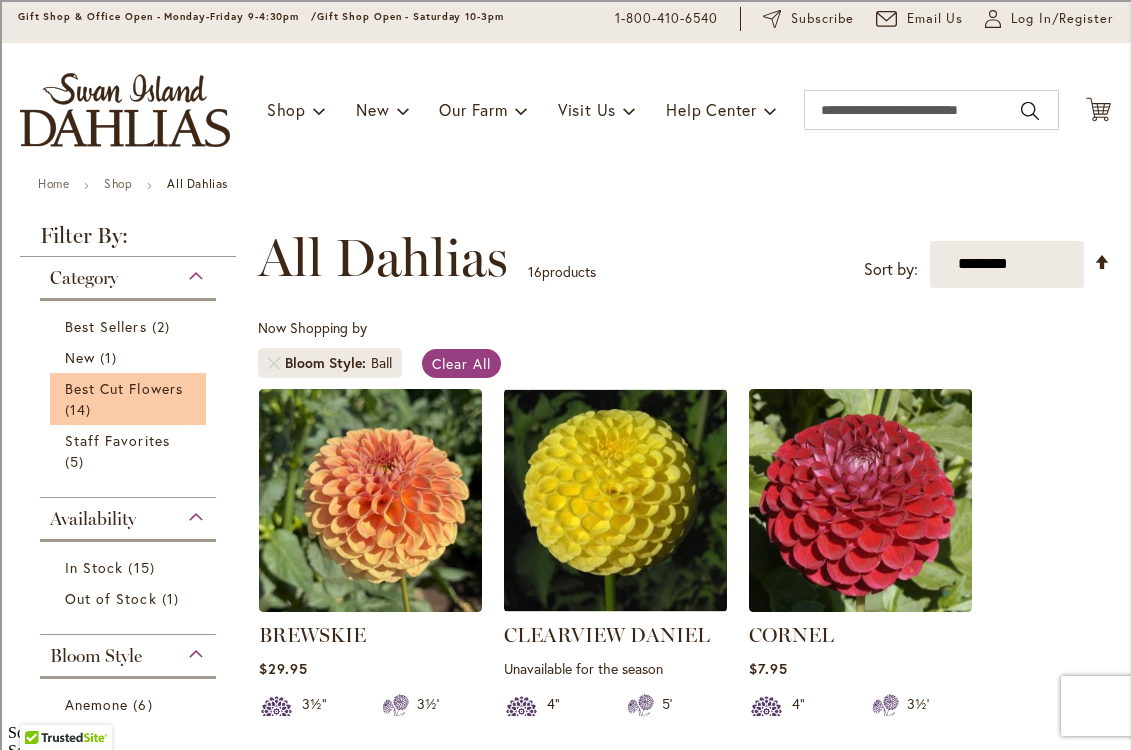 type on "**********" 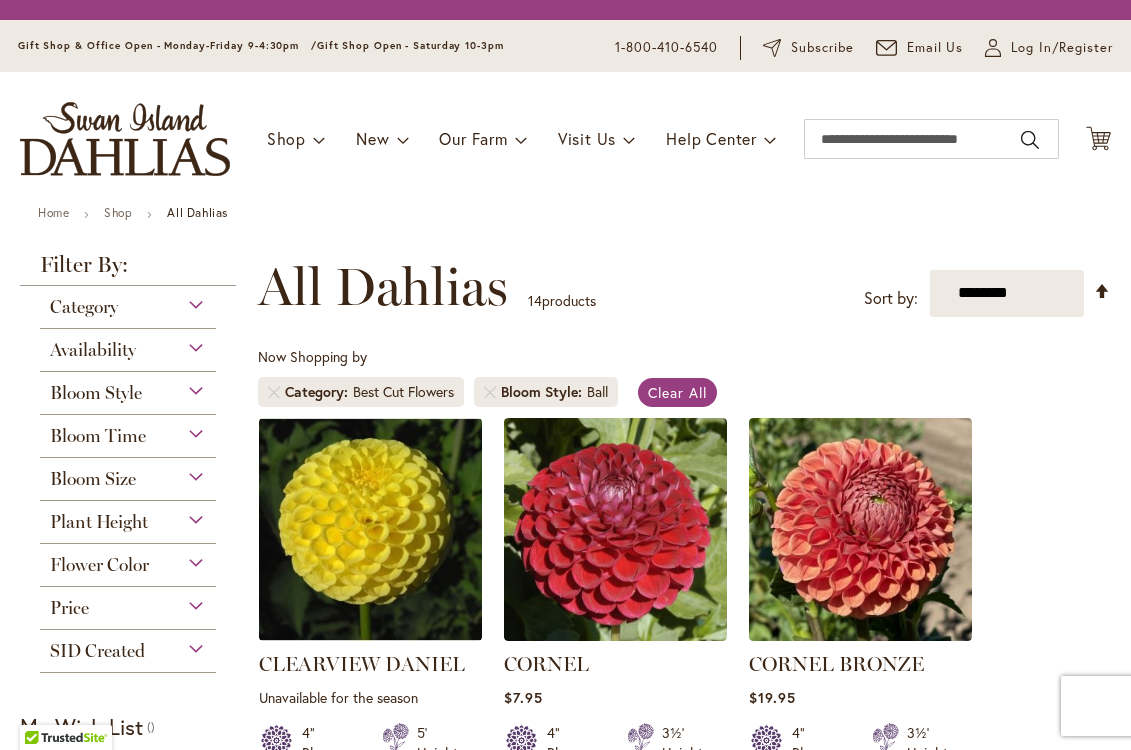 scroll, scrollTop: 0, scrollLeft: 0, axis: both 